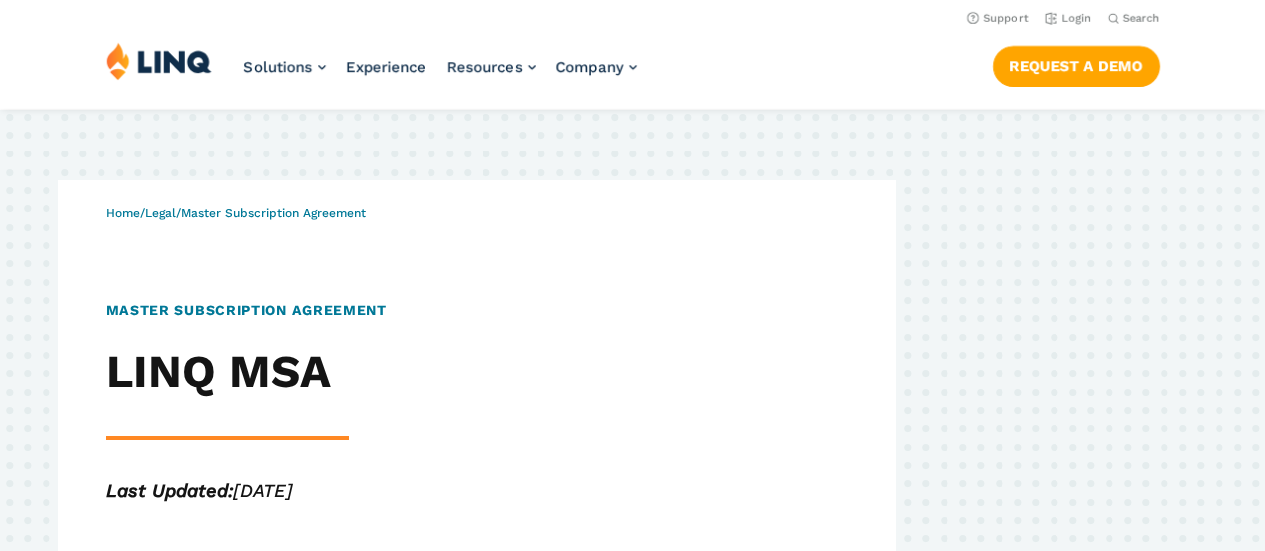 scroll, scrollTop: 0, scrollLeft: 0, axis: both 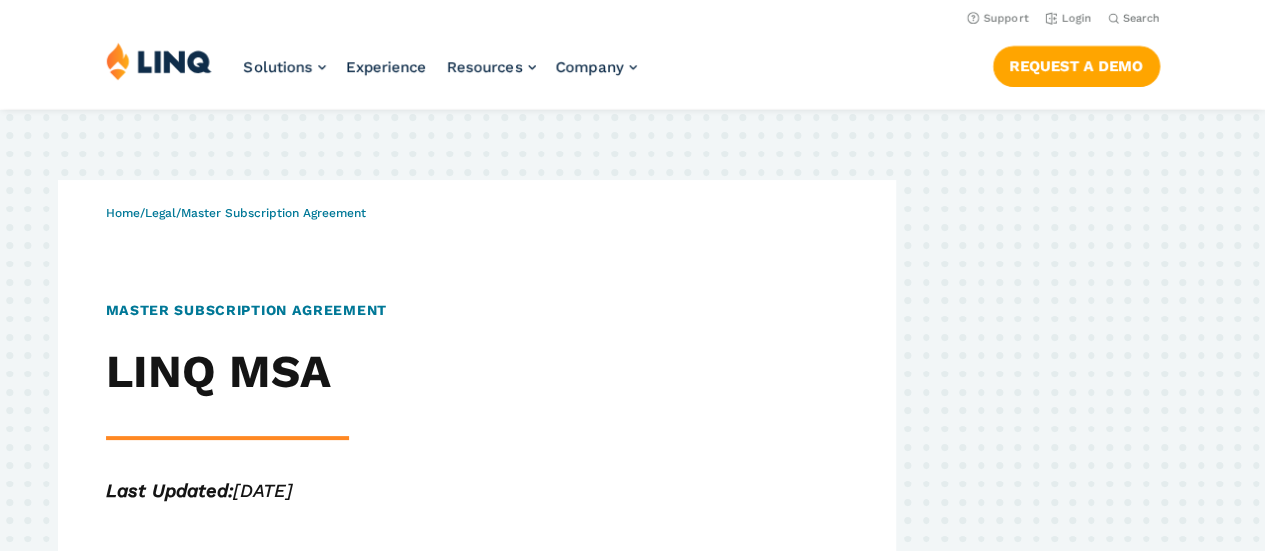 click on "Support
Login
Search
Search for:" at bounding box center (632, 17) 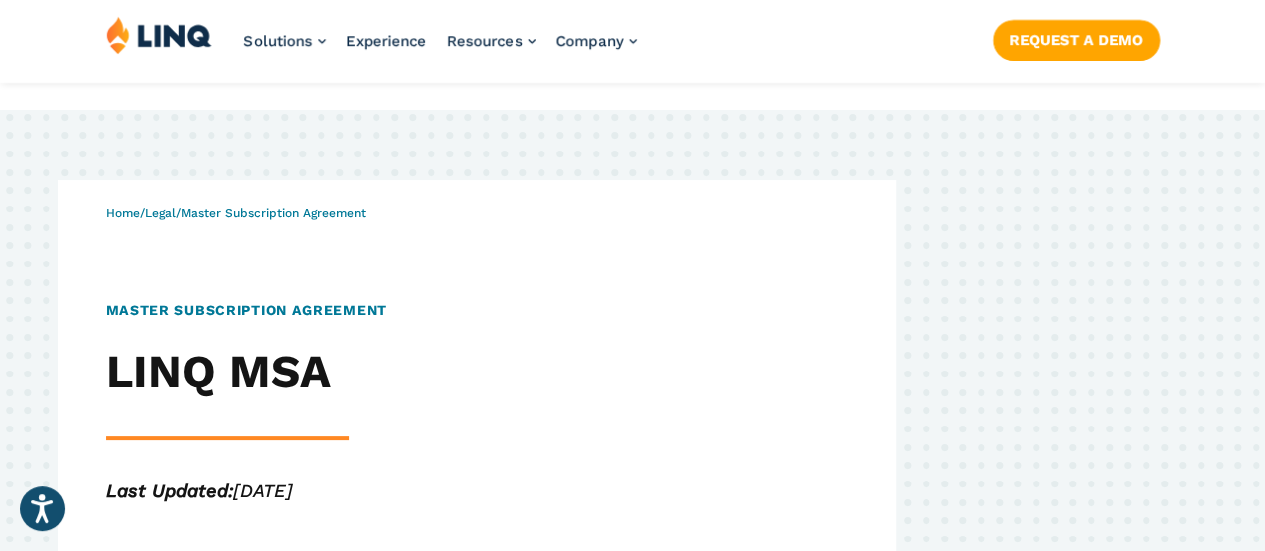 scroll, scrollTop: 17596, scrollLeft: 0, axis: vertical 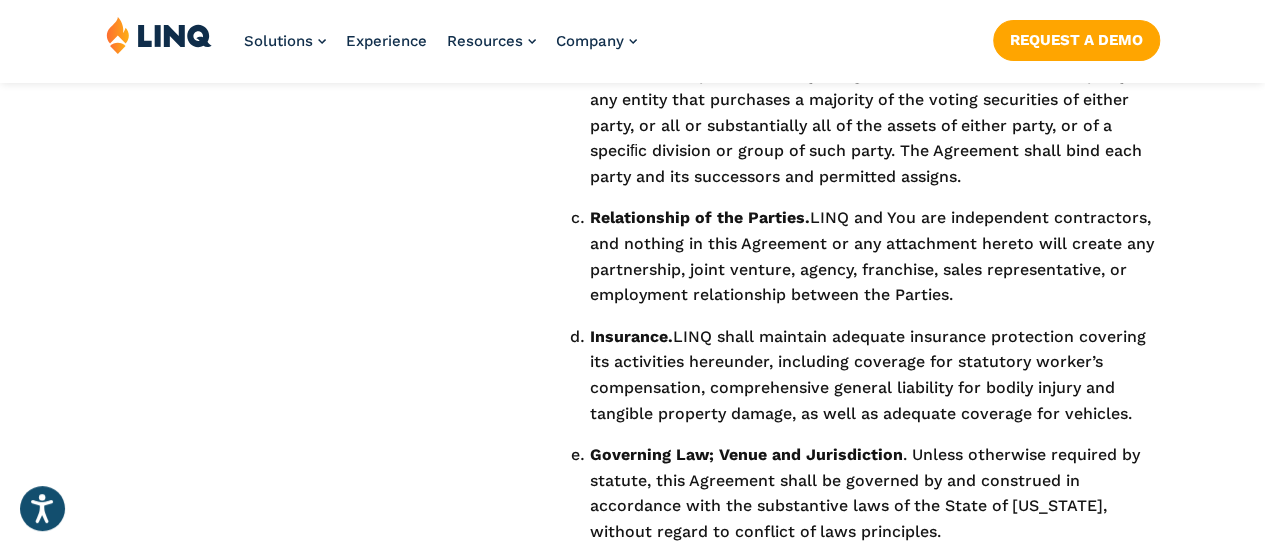 click on "Governing Law; Venue and Jurisdiction . Unless otherwise required by statute, this Agreement shall be governed by and construed in accordance with the substantive laws of the State of [US_STATE], without regard to conflict of laws principles." at bounding box center (875, 493) 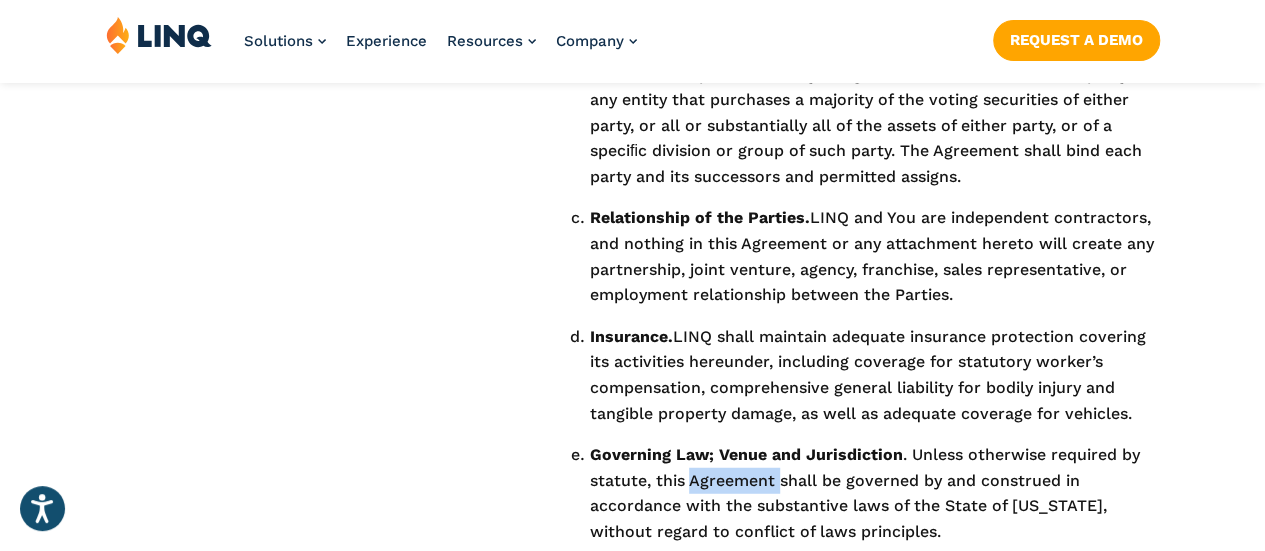 click on "Governing Law; Venue and Jurisdiction . Unless otherwise required by statute, this Agreement shall be governed by and construed in accordance with the substantive laws of the State of [US_STATE], without regard to conflict of laws principles." at bounding box center [875, 493] 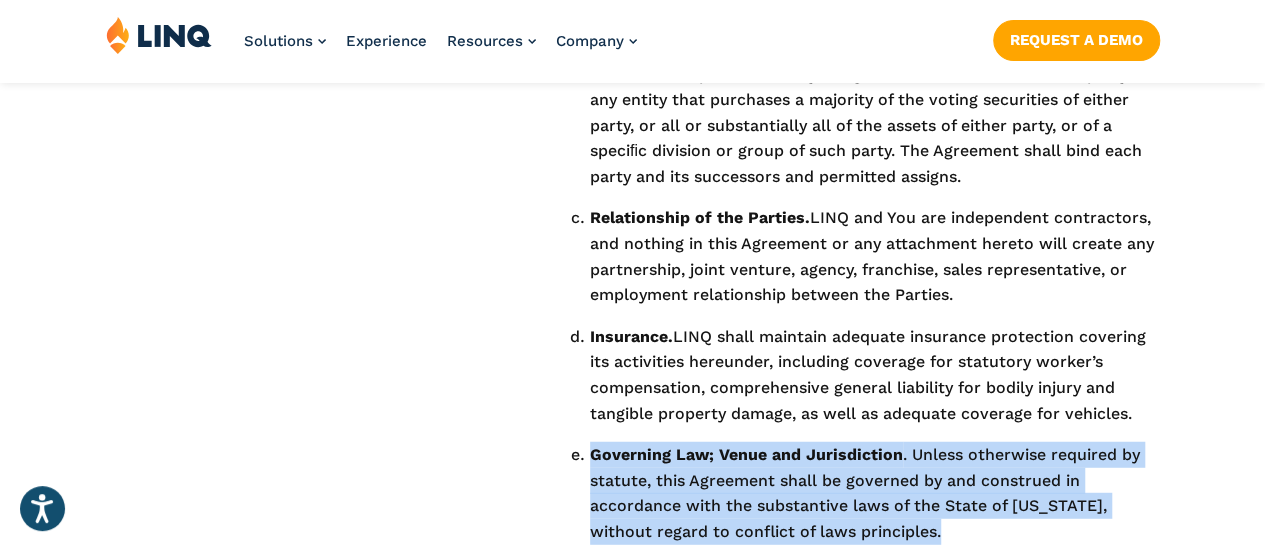 click on "Governing Law; Venue and Jurisdiction . Unless otherwise required by statute, this Agreement shall be governed by and construed in accordance with the substantive laws of the State of [US_STATE], without regard to conflict of laws principles." at bounding box center [875, 493] 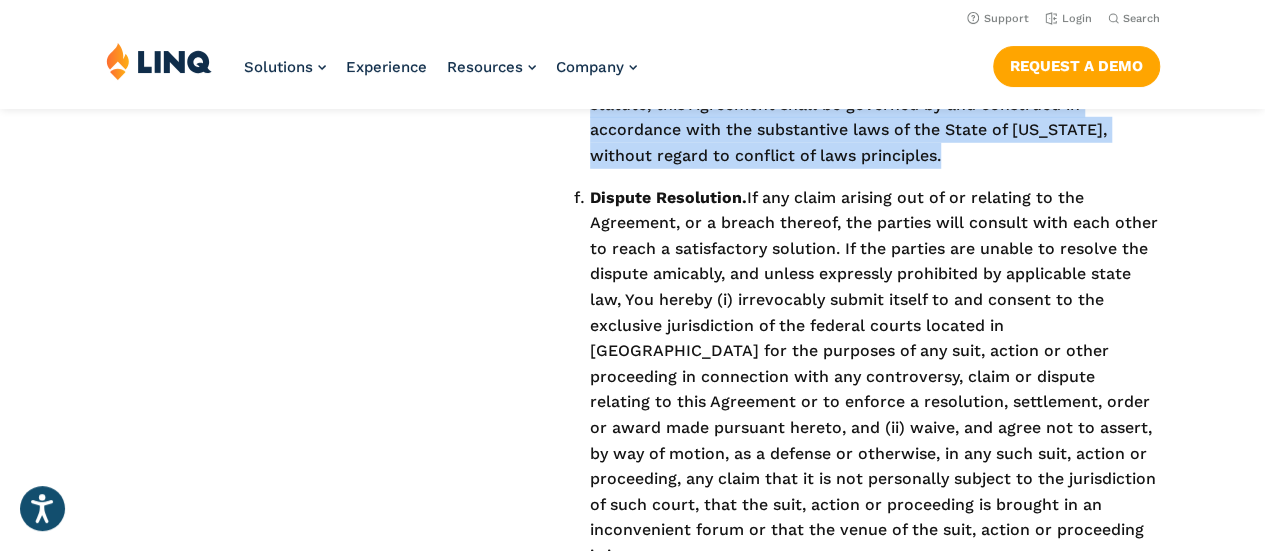 scroll, scrollTop: 17968, scrollLeft: 0, axis: vertical 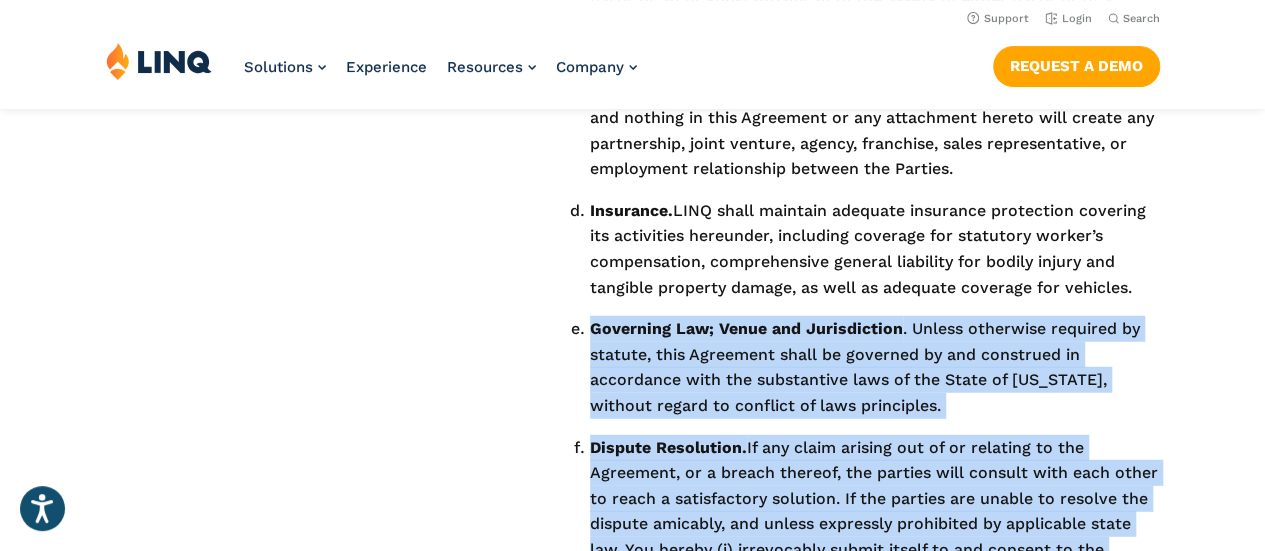 drag, startPoint x: 1018, startPoint y: 365, endPoint x: 594, endPoint y: 161, distance: 470.5231 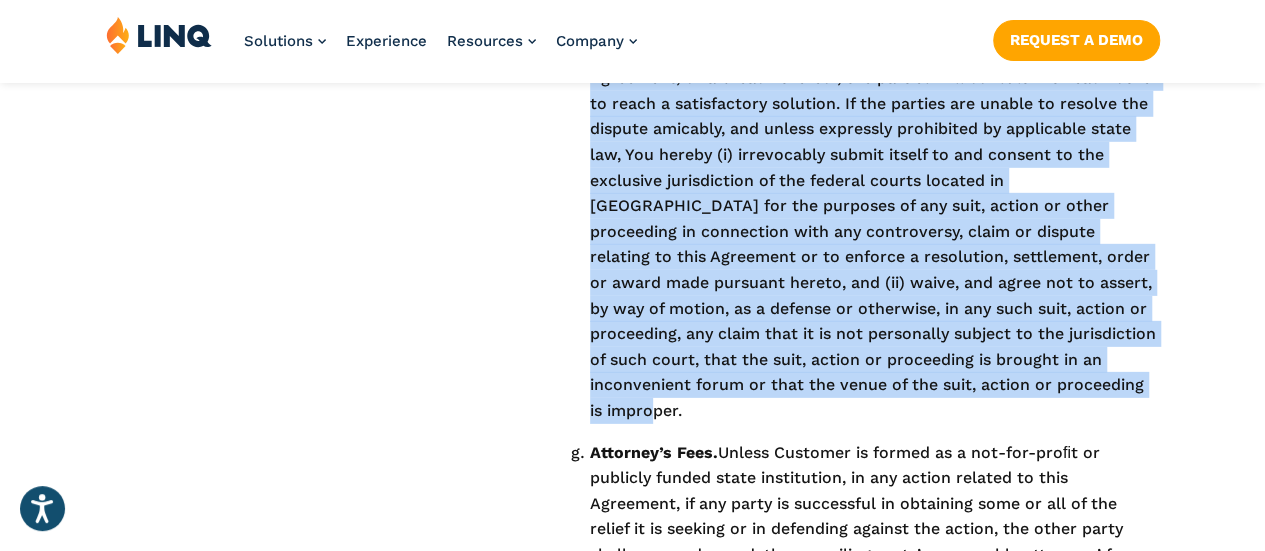 scroll, scrollTop: 18120, scrollLeft: 0, axis: vertical 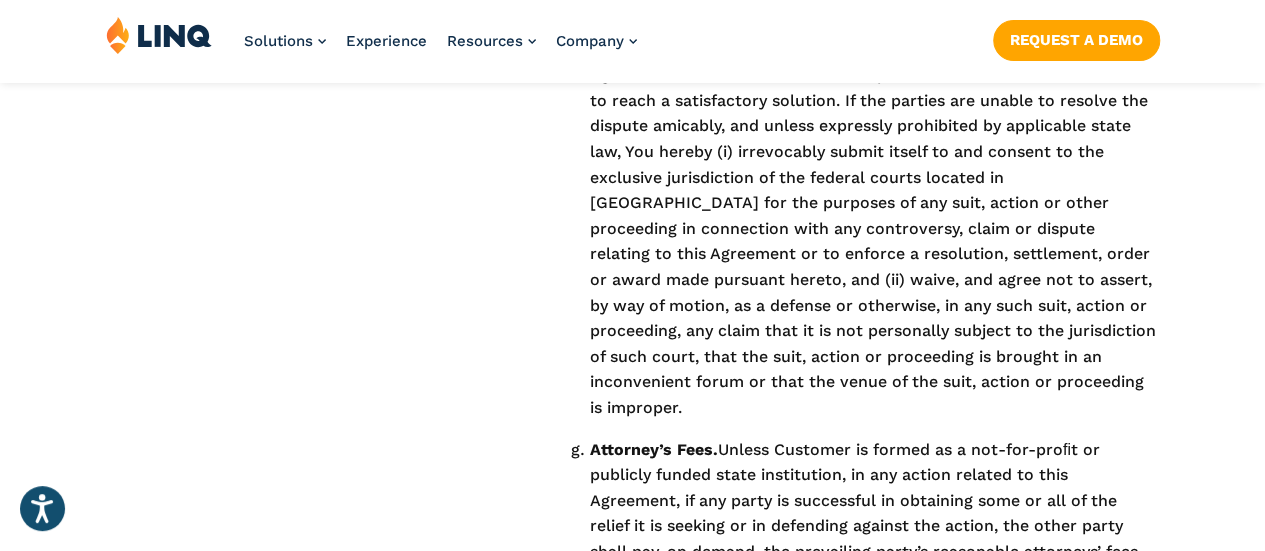 click on "Attorney’s Fees.  Unless Customer is formed as a not-for-proﬁt or publicly funded state institution, in any action related to this Agreement, if any party is successful in obtaining some or all of the relief it is seeking or in defending against the action, the other party shall pay, on demand, the prevailing party’s reasonable attorneys’ fees and reasonable costs." at bounding box center [875, 514] 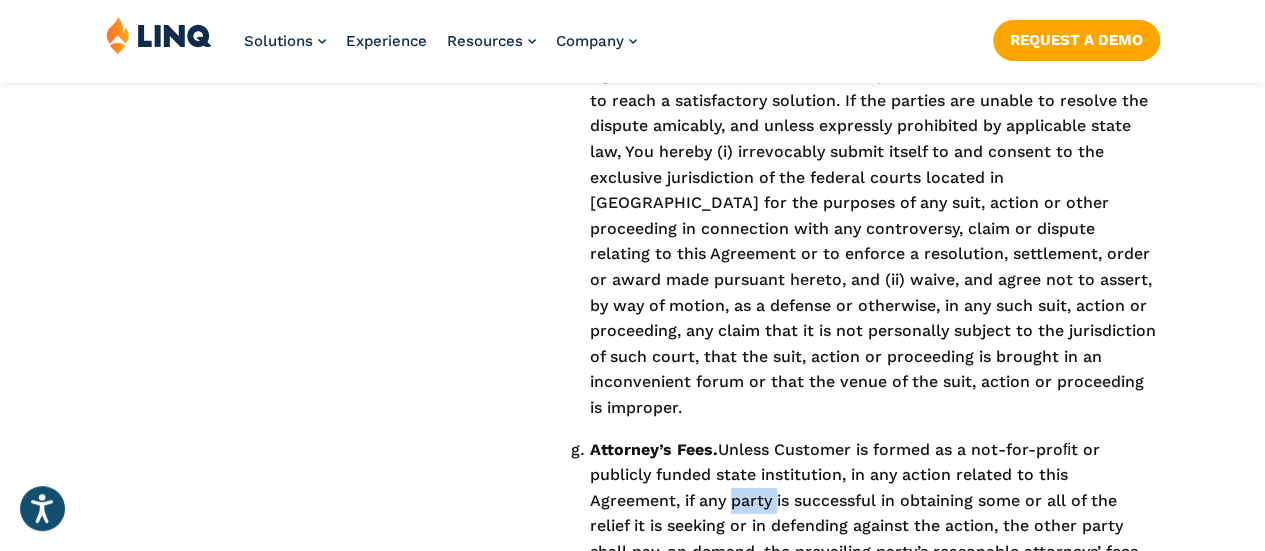 click on "Attorney’s Fees.  Unless Customer is formed as a not-for-proﬁt or publicly funded state institution, in any action related to this Agreement, if any party is successful in obtaining some or all of the relief it is seeking or in defending against the action, the other party shall pay, on demand, the prevailing party’s reasonable attorneys’ fees and reasonable costs." at bounding box center [875, 514] 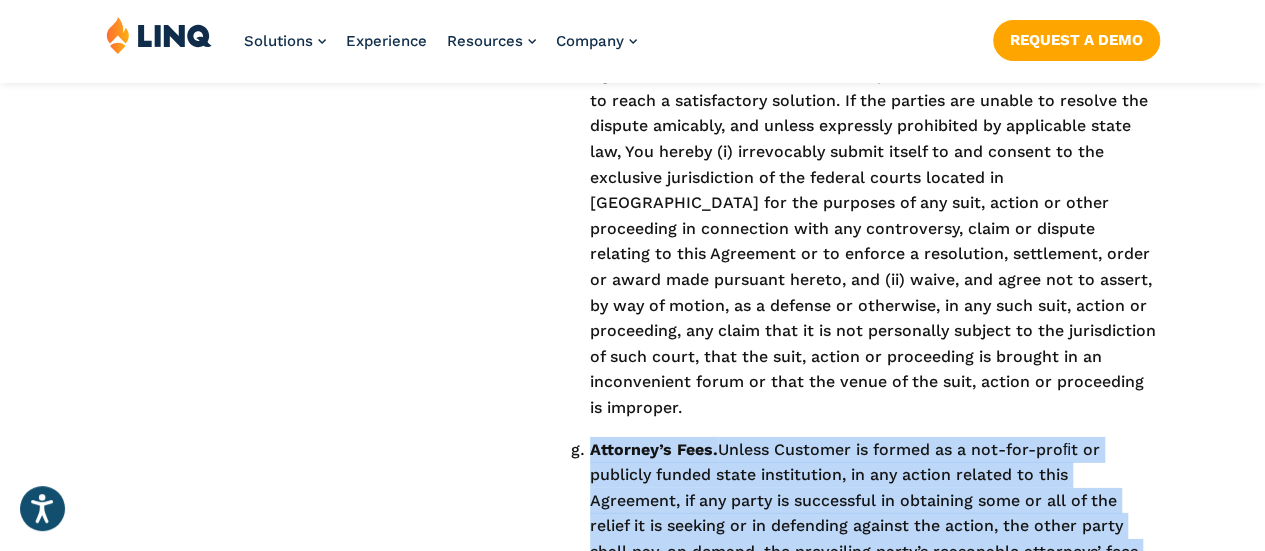 click on "Attorney’s Fees.  Unless Customer is formed as a not-for-proﬁt or publicly funded state institution, in any action related to this Agreement, if any party is successful in obtaining some or all of the relief it is seeking or in defending against the action, the other party shall pay, on demand, the prevailing party’s reasonable attorneys’ fees and reasonable costs." at bounding box center (875, 514) 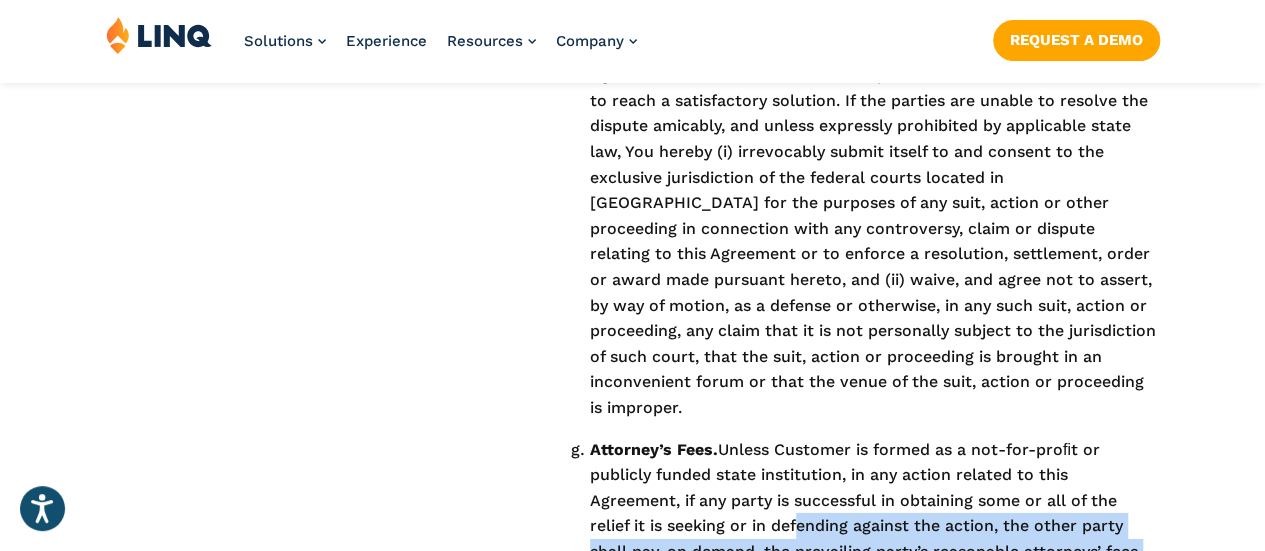 drag, startPoint x: 797, startPoint y: 379, endPoint x: 798, endPoint y: 327, distance: 52.009613 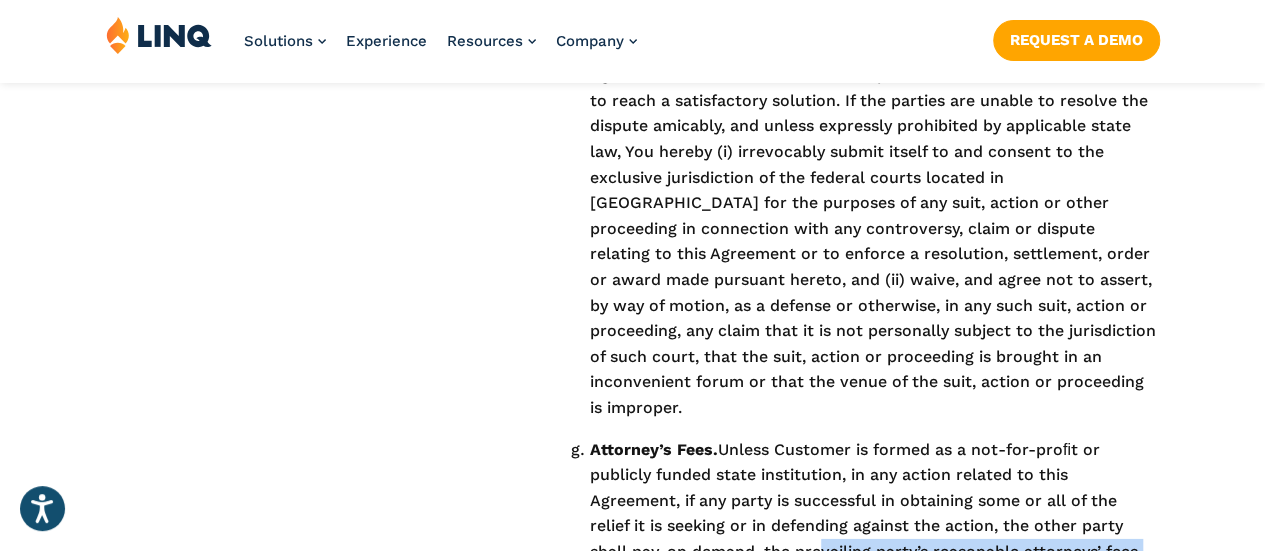 drag, startPoint x: 812, startPoint y: 371, endPoint x: 824, endPoint y: 352, distance: 22.472204 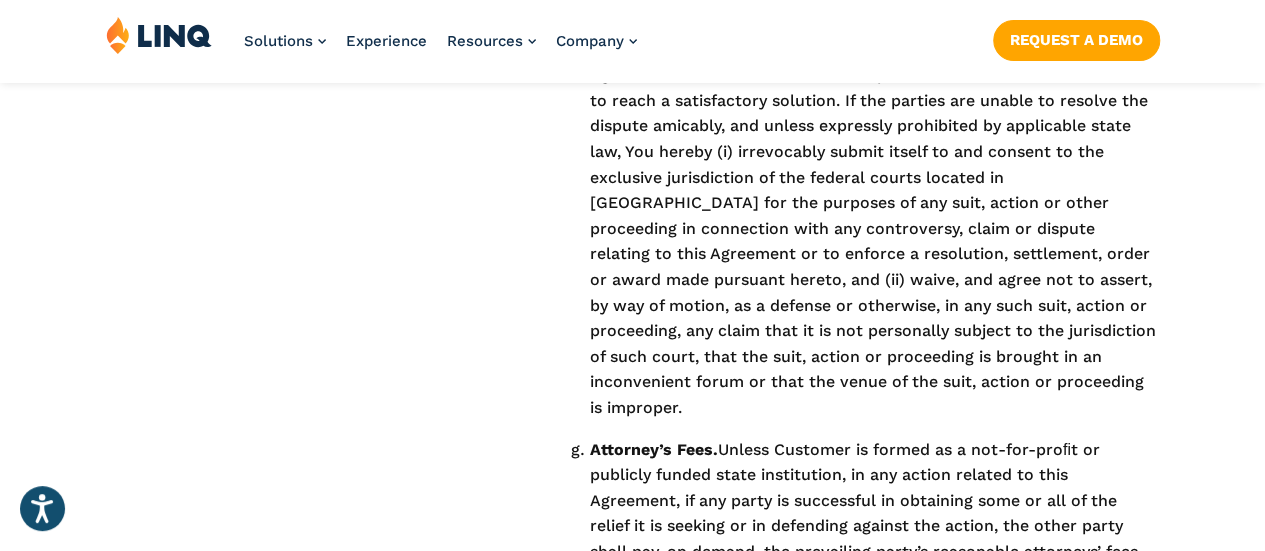 click on "Attorney’s Fees.  Unless Customer is formed as a not-for-proﬁt or publicly funded state institution, in any action related to this Agreement, if any party is successful in obtaining some or all of the relief it is seeking or in defending against the action, the other party shall pay, on demand, the prevailing party’s reasonable attorneys’ fees and reasonable costs." at bounding box center [875, 514] 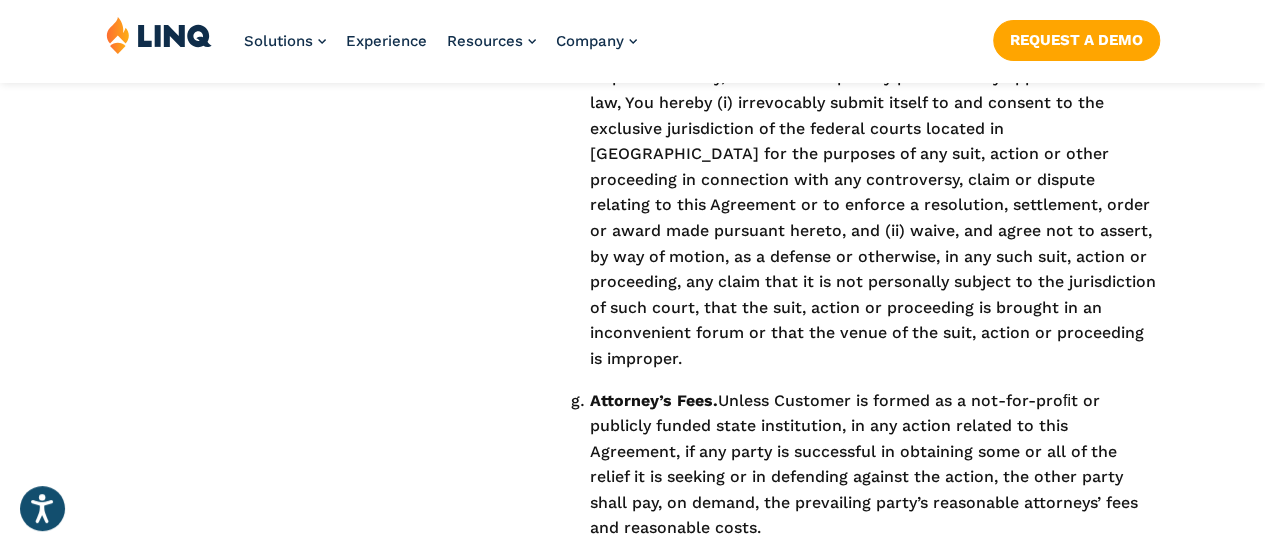 scroll, scrollTop: 18170, scrollLeft: 0, axis: vertical 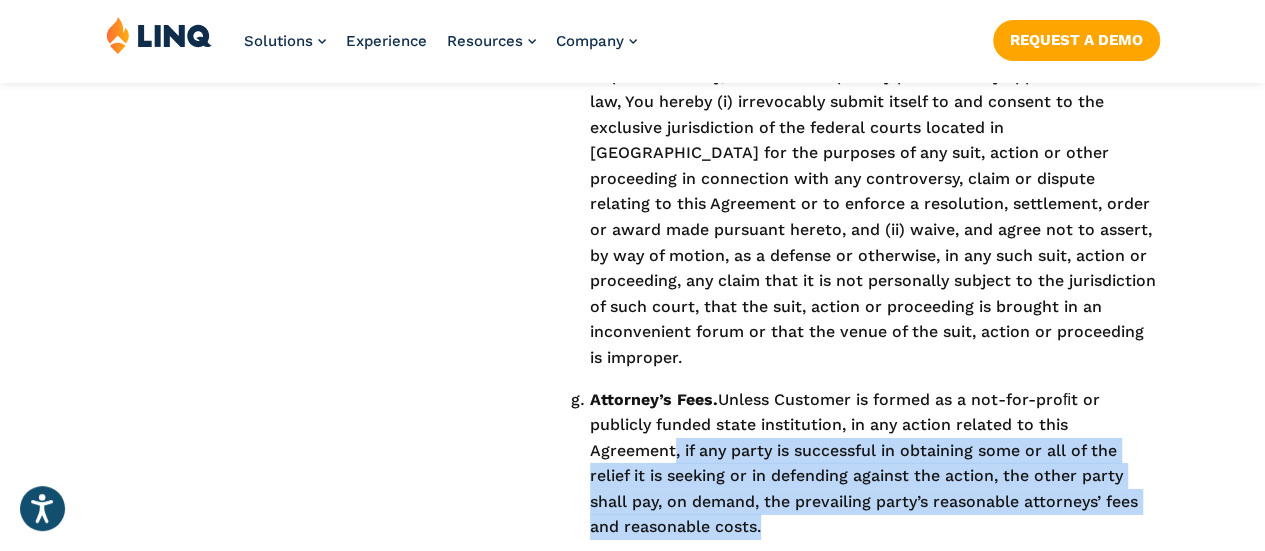 drag, startPoint x: 847, startPoint y: 333, endPoint x: 676, endPoint y: 245, distance: 192.31485 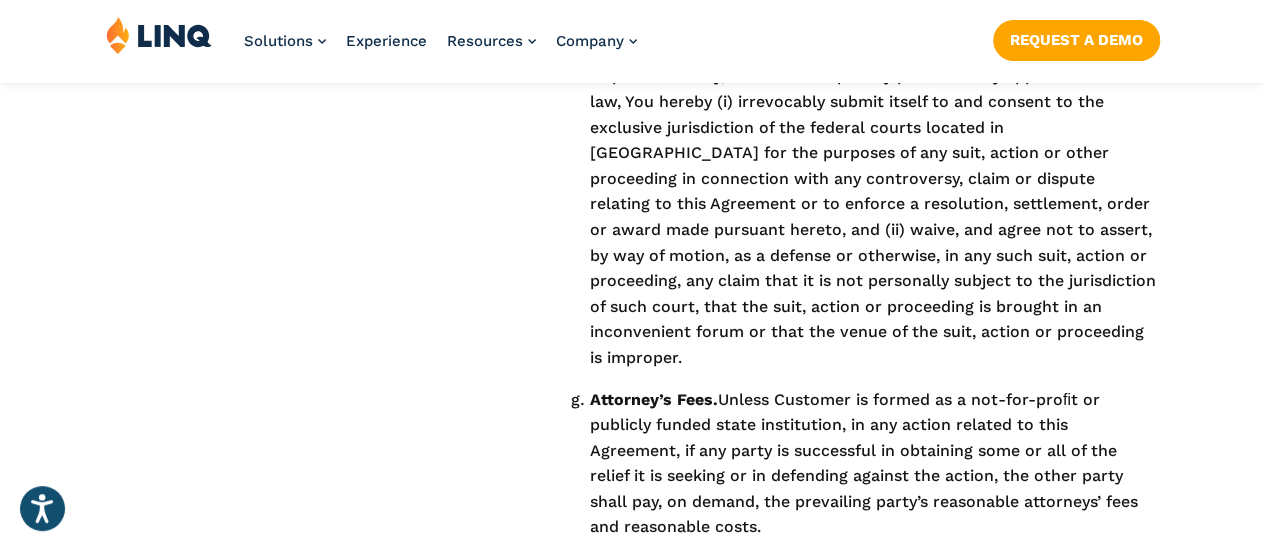 click on "Notices.  Any notice or communication permitted or required hereunder shall be in writing and shall be delivered in person or by courier, or mailed by certiﬁed or registered mail, postage prepaid, return receipt requested, and, in the case of notices to us, sent to EMS LINQ, LLC Attn. General Counsel, [STREET_ADDRESS], or to such other address as shall be given in accordance with this section with a copy to  [EMAIL_ADDRESS][DOMAIN_NAME],  and, in the case of you, to the address listed on your invoice, and shall in each case be effective upon receipt. LINQ reserves the right to provide email Notice, with electronic delivery conﬁrmation, to the current principal Customer contact. Actual receipt constitutes effective Notice as of the time of receipt." at bounding box center [875, 697] 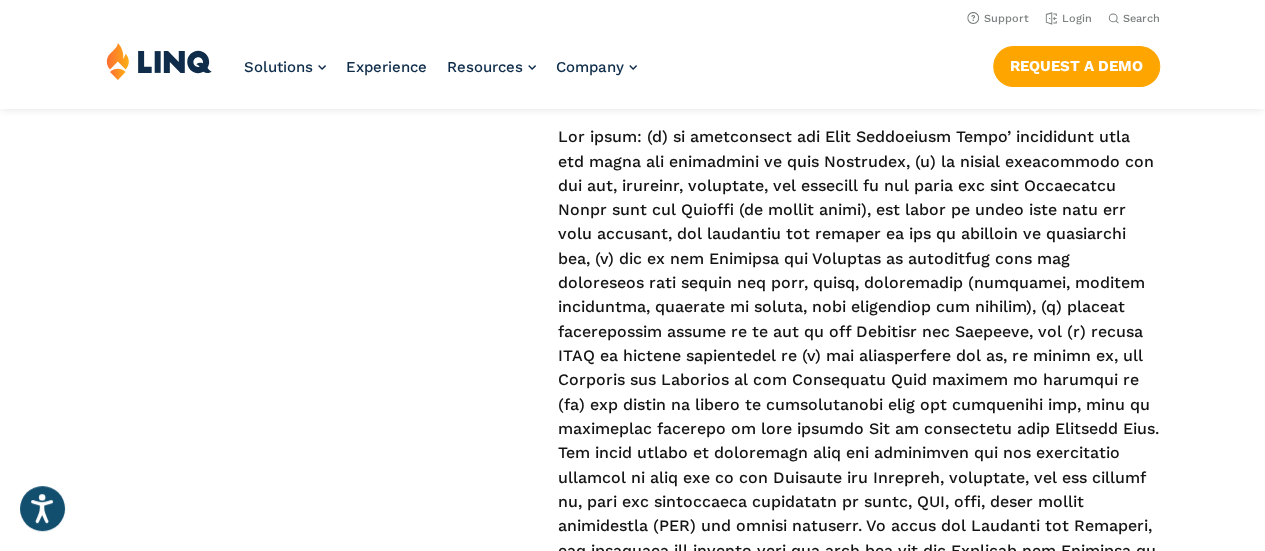 scroll, scrollTop: 12218, scrollLeft: 0, axis: vertical 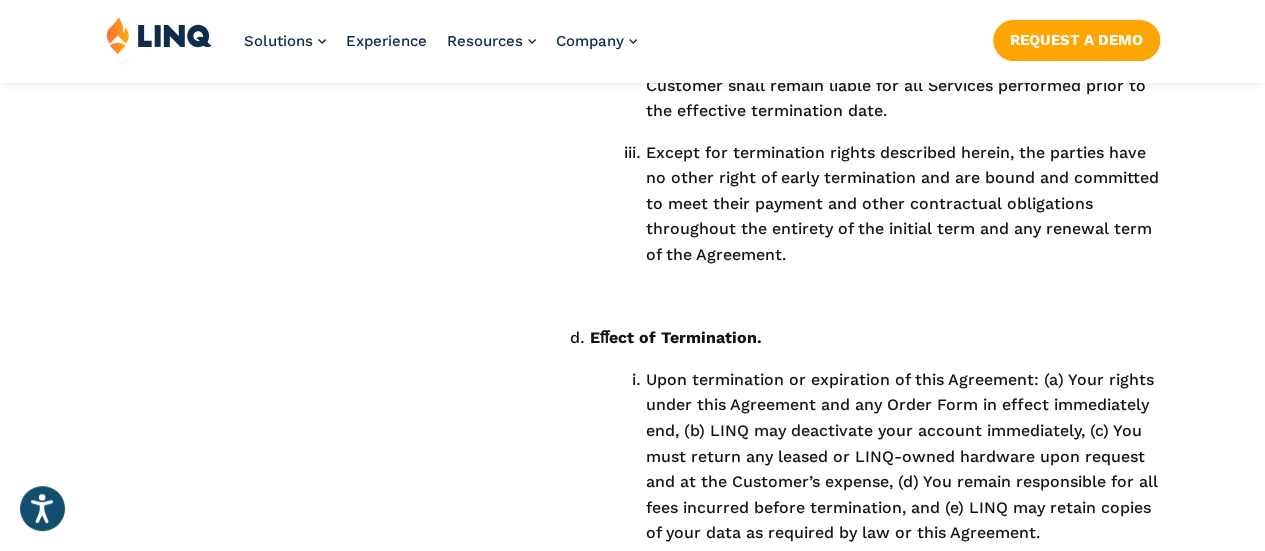 click on "Upon termination or expiration of this Agreement: (a) Your rights under this Agreement and any Order Form in effect immediately end, (b) LINQ may deactivate your account immediately, (c) You must return any leased or LINQ-owned hardware upon request and at the Customer’s expense, (d) You remain responsible for all fees incurred before termination, and (e) LINQ may retain copies of your data as required by law or this Agreement." at bounding box center [903, 456] 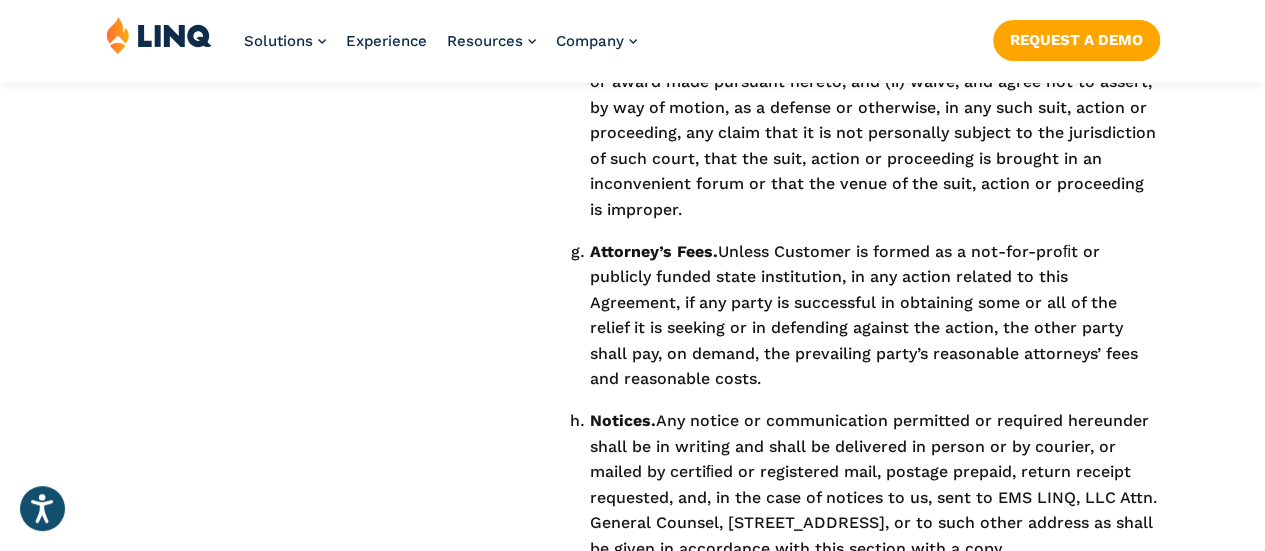 scroll, scrollTop: 18319, scrollLeft: 0, axis: vertical 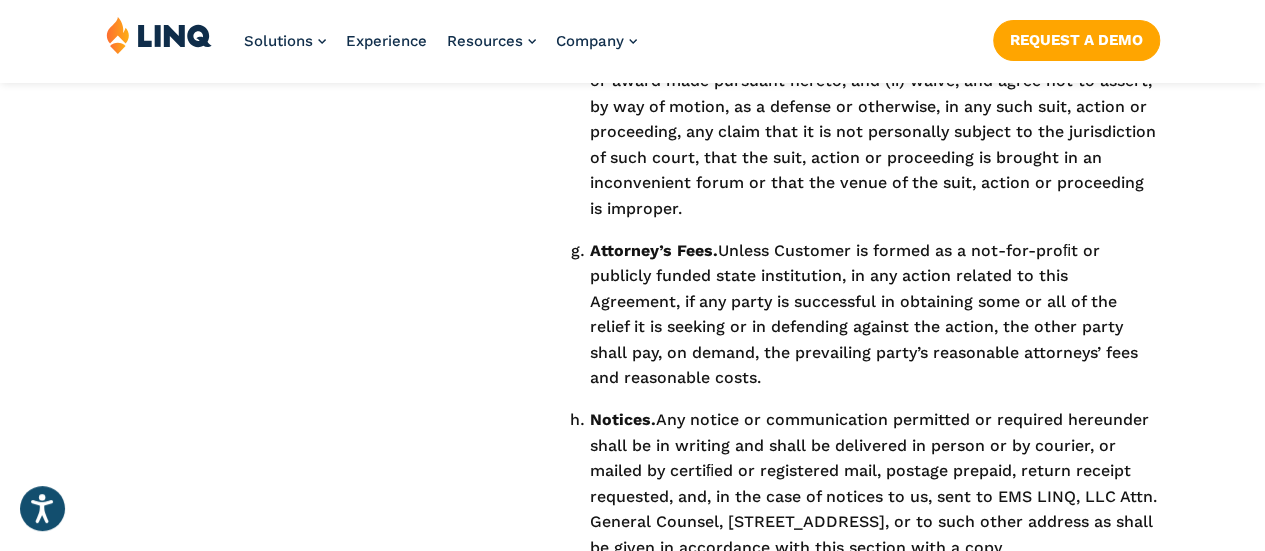 click on "Notices.  Any notice or communication permitted or required hereunder shall be in writing and shall be delivered in person or by courier, or mailed by certiﬁed or registered mail, postage prepaid, return receipt requested, and, in the case of notices to us, sent to EMS LINQ, LLC Attn. General Counsel, [STREET_ADDRESS], or to such other address as shall be given in accordance with this section with a copy to  [EMAIL_ADDRESS][DOMAIN_NAME],  and, in the case of you, to the address listed on your invoice, and shall in each case be effective upon receipt. LINQ reserves the right to provide email Notice, with electronic delivery conﬁrmation, to the current principal Customer contact. Actual receipt constitutes effective Notice as of the time of receipt." at bounding box center (875, 548) 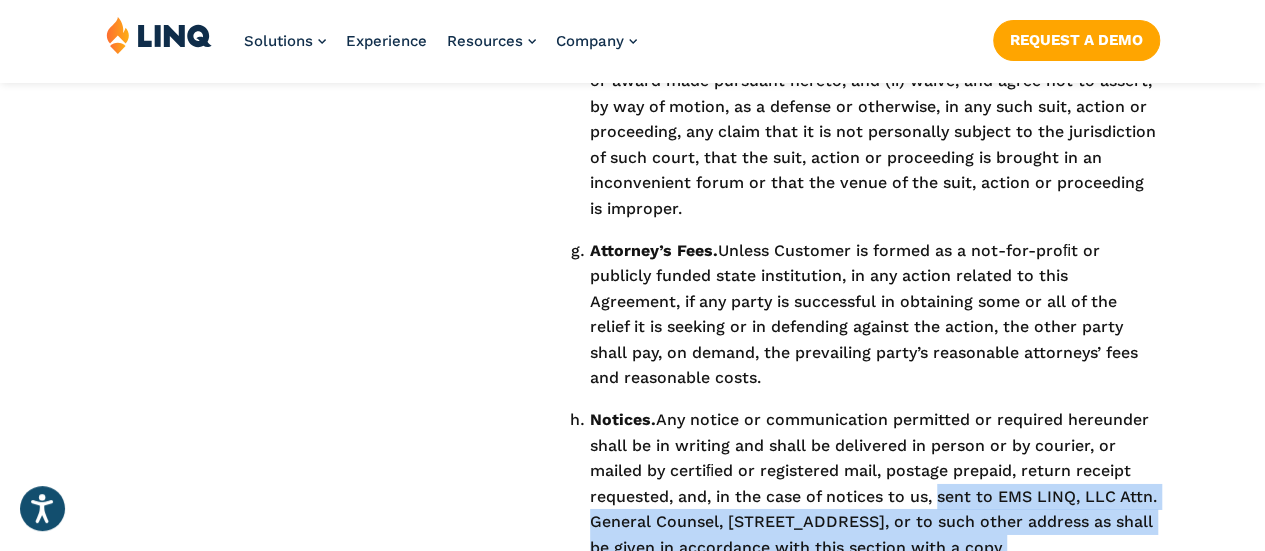 drag, startPoint x: 942, startPoint y: 303, endPoint x: 824, endPoint y: 377, distance: 139.28389 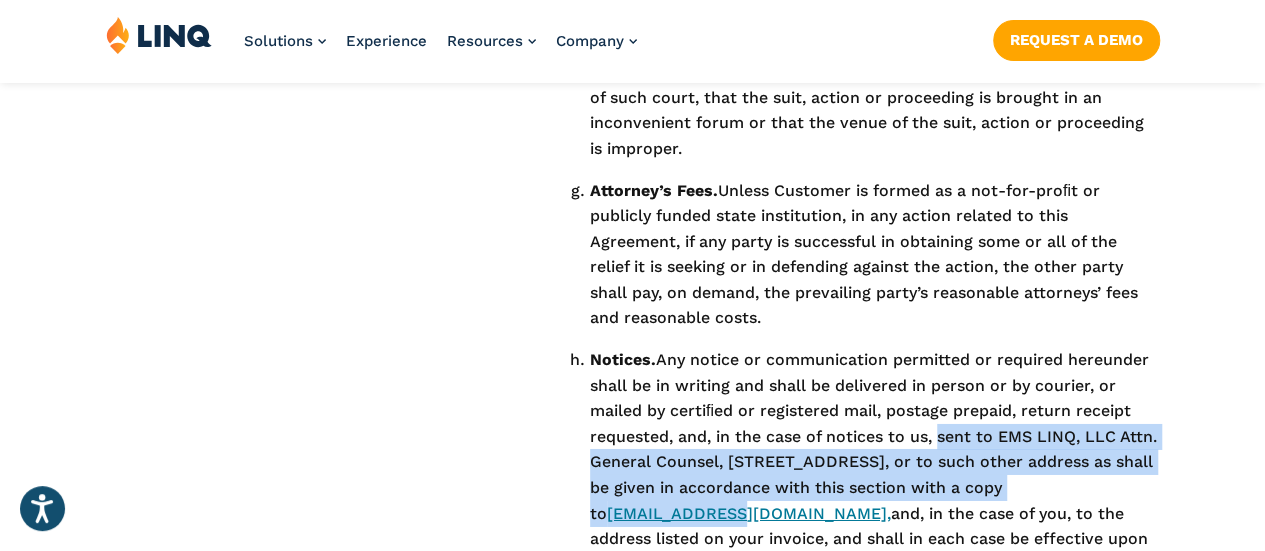 scroll, scrollTop: 18380, scrollLeft: 0, axis: vertical 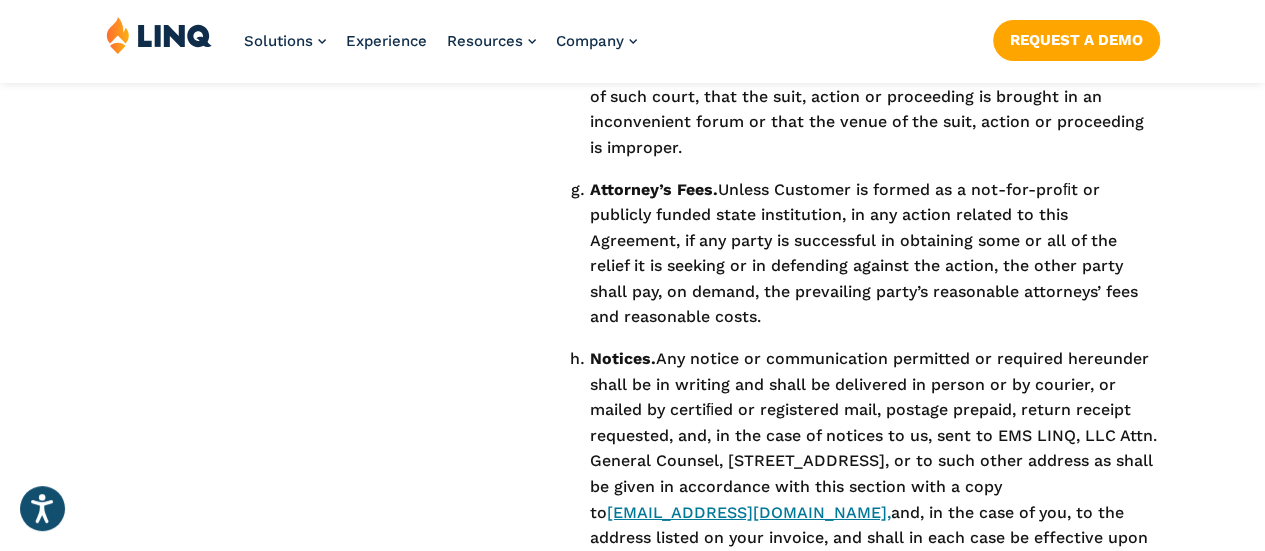 click on "Notices.  Any notice or communication permitted or required hereunder shall be in writing and shall be delivered in person or by courier, or mailed by certiﬁed or registered mail, postage prepaid, return receipt requested, and, in the case of notices to us, sent to EMS LINQ, LLC Attn. General Counsel, [STREET_ADDRESS], or to such other address as shall be given in accordance with this section with a copy to  [EMAIL_ADDRESS][DOMAIN_NAME],  and, in the case of you, to the address listed on your invoice, and shall in each case be effective upon receipt. LINQ reserves the right to provide email Notice, with electronic delivery conﬁrmation, to the current principal Customer contact. Actual receipt constitutes effective Notice as of the time of receipt." at bounding box center [875, 487] 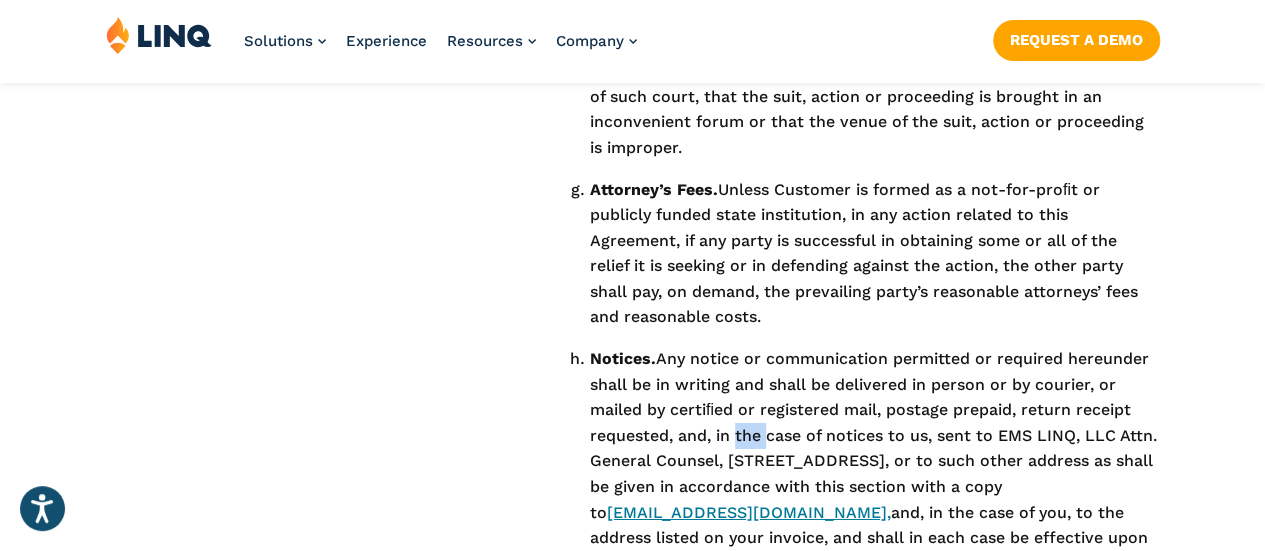 click on "Notices.  Any notice or communication permitted or required hereunder shall be in writing and shall be delivered in person or by courier, or mailed by certiﬁed or registered mail, postage prepaid, return receipt requested, and, in the case of notices to us, sent to EMS LINQ, LLC Attn. General Counsel, [STREET_ADDRESS], or to such other address as shall be given in accordance with this section with a copy to  [EMAIL_ADDRESS][DOMAIN_NAME],  and, in the case of you, to the address listed on your invoice, and shall in each case be effective upon receipt. LINQ reserves the right to provide email Notice, with electronic delivery conﬁrmation, to the current principal Customer contact. Actual receipt constitutes effective Notice as of the time of receipt." at bounding box center [875, 487] 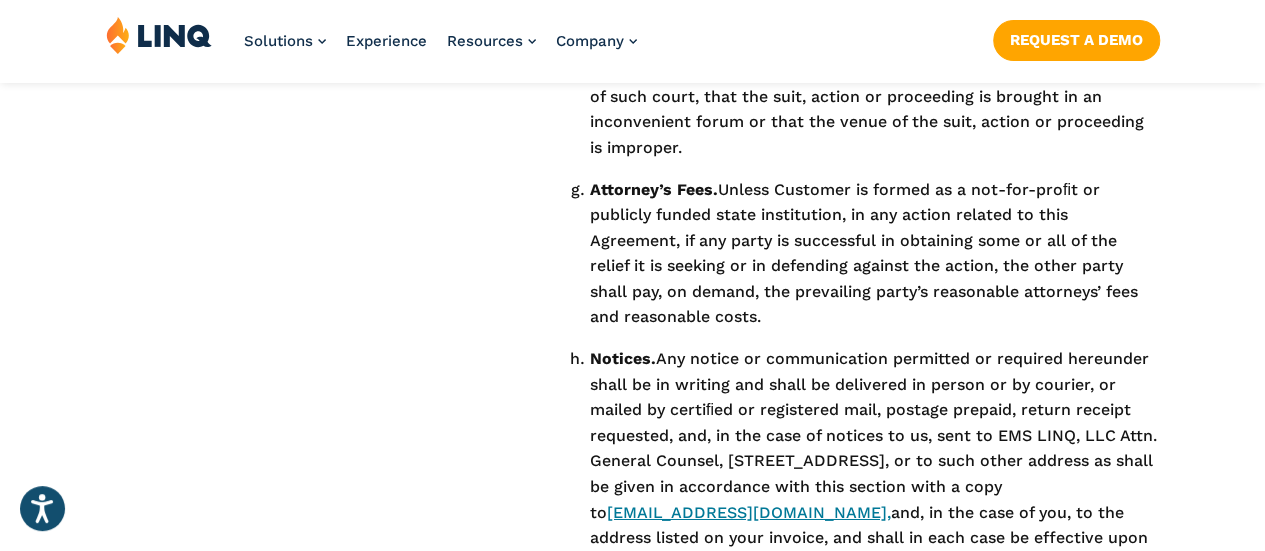 click on "Notices.  Any notice or communication permitted or required hereunder shall be in writing and shall be delivered in person or by courier, or mailed by certiﬁed or registered mail, postage prepaid, return receipt requested, and, in the case of notices to us, sent to EMS LINQ, LLC Attn. General Counsel, [STREET_ADDRESS], or to such other address as shall be given in accordance with this section with a copy to  [EMAIL_ADDRESS][DOMAIN_NAME],  and, in the case of you, to the address listed on your invoice, and shall in each case be effective upon receipt. LINQ reserves the right to provide email Notice, with electronic delivery conﬁrmation, to the current principal Customer contact. Actual receipt constitutes effective Notice as of the time of receipt." at bounding box center (875, 487) 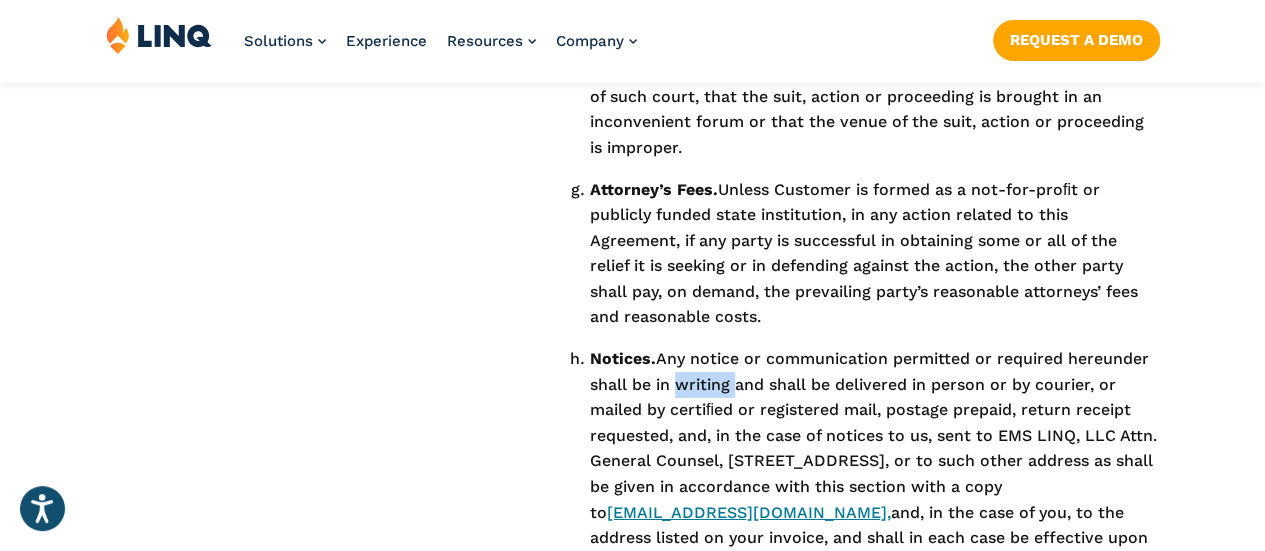 click on "Notices.  Any notice or communication permitted or required hereunder shall be in writing and shall be delivered in person or by courier, or mailed by certiﬁed or registered mail, postage prepaid, return receipt requested, and, in the case of notices to us, sent to EMS LINQ, LLC Attn. General Counsel, [STREET_ADDRESS], or to such other address as shall be given in accordance with this section with a copy to  [EMAIL_ADDRESS][DOMAIN_NAME],  and, in the case of you, to the address listed on your invoice, and shall in each case be effective upon receipt. LINQ reserves the right to provide email Notice, with electronic delivery conﬁrmation, to the current principal Customer contact. Actual receipt constitutes effective Notice as of the time of receipt." at bounding box center (875, 487) 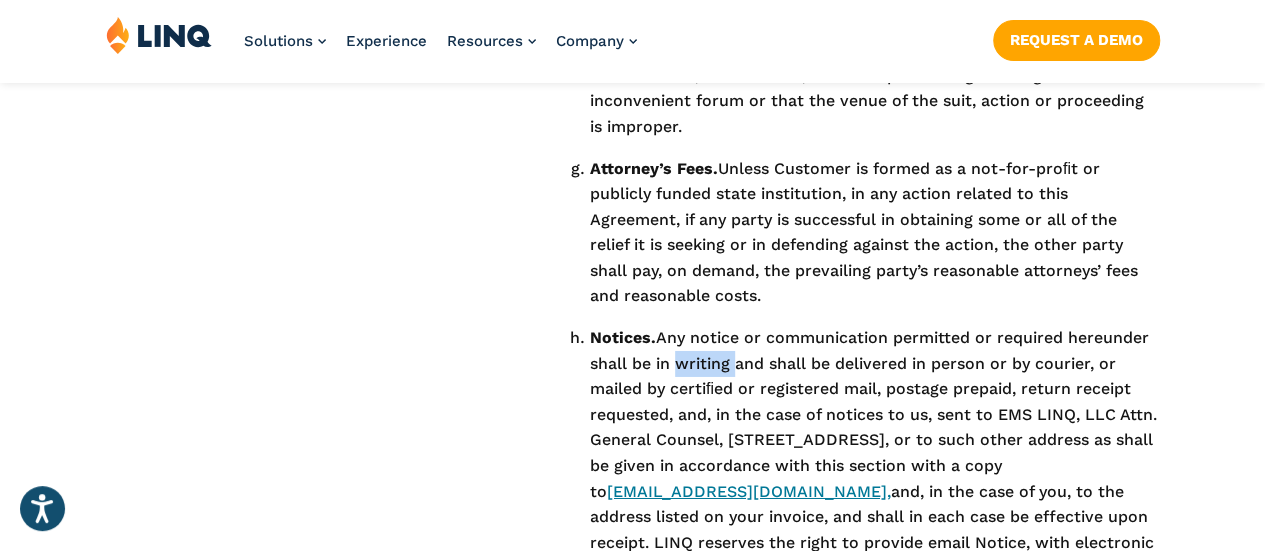 scroll, scrollTop: 18417, scrollLeft: 0, axis: vertical 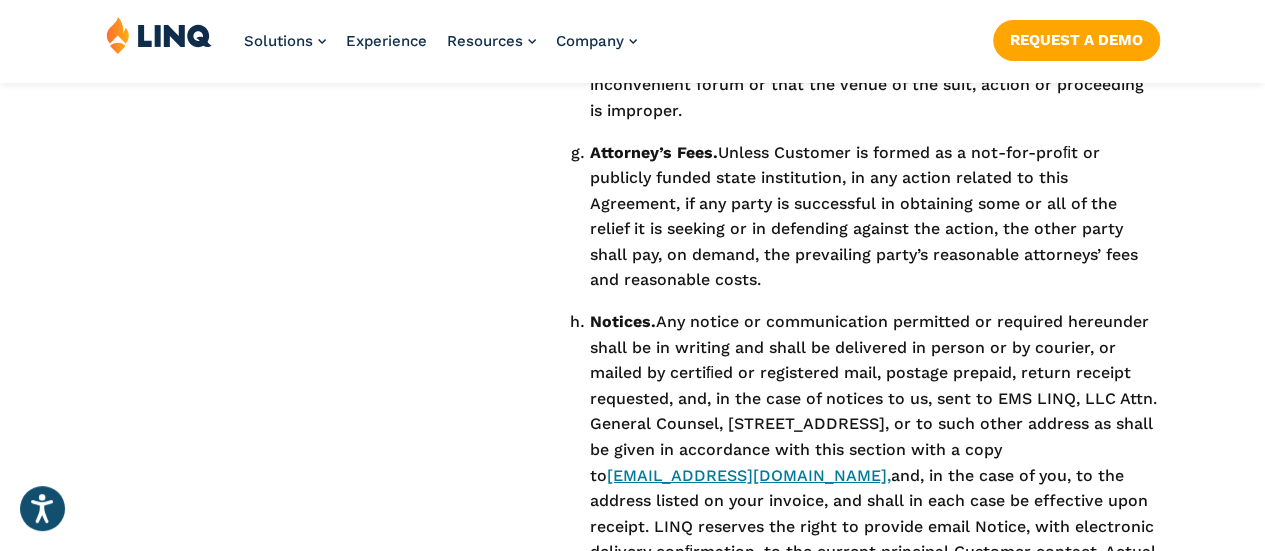 click on "Notices.  Any notice or communication permitted or required hereunder shall be in writing and shall be delivered in person or by courier, or mailed by certiﬁed or registered mail, postage prepaid, return receipt requested, and, in the case of notices to us, sent to EMS LINQ, LLC Attn. General Counsel, [STREET_ADDRESS], or to such other address as shall be given in accordance with this section with a copy to  [EMAIL_ADDRESS][DOMAIN_NAME],  and, in the case of you, to the address listed on your invoice, and shall in each case be effective upon receipt. LINQ reserves the right to provide email Notice, with electronic delivery conﬁrmation, to the current principal Customer contact. Actual receipt constitutes effective Notice as of the time of receipt." at bounding box center (875, 450) 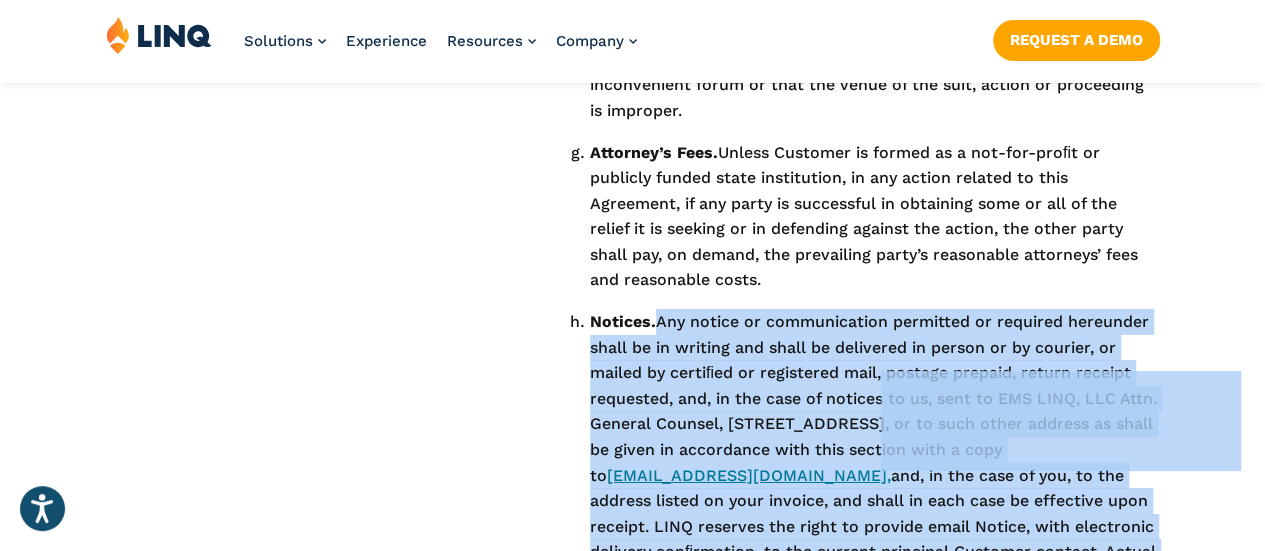 drag, startPoint x: 664, startPoint y: 127, endPoint x: 998, endPoint y: 371, distance: 413.6327 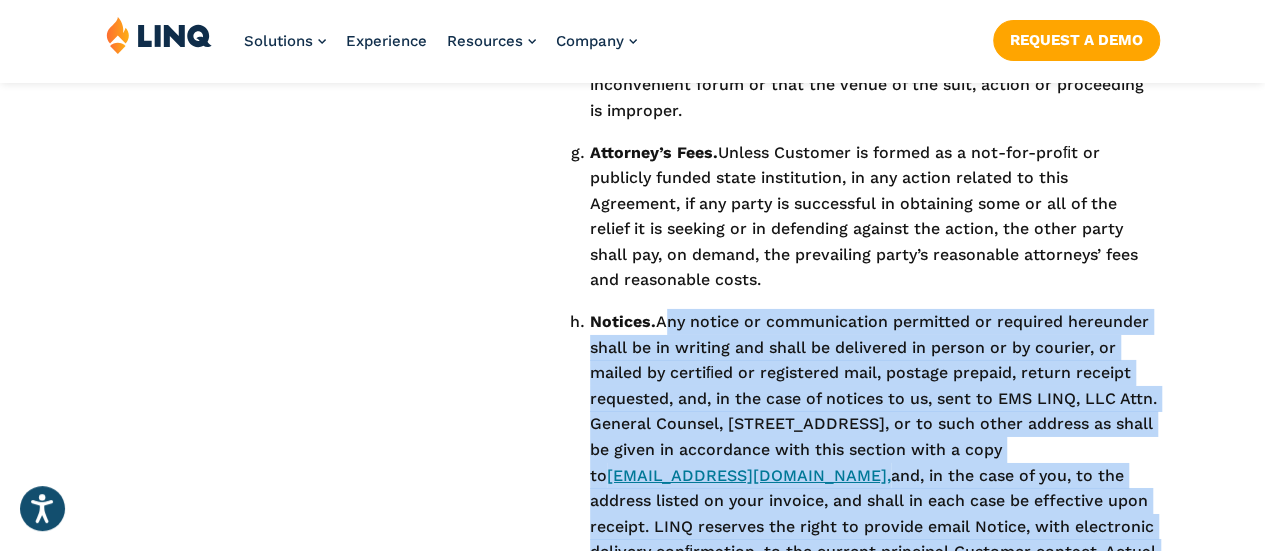 drag, startPoint x: 667, startPoint y: 128, endPoint x: 990, endPoint y: 371, distance: 404.20044 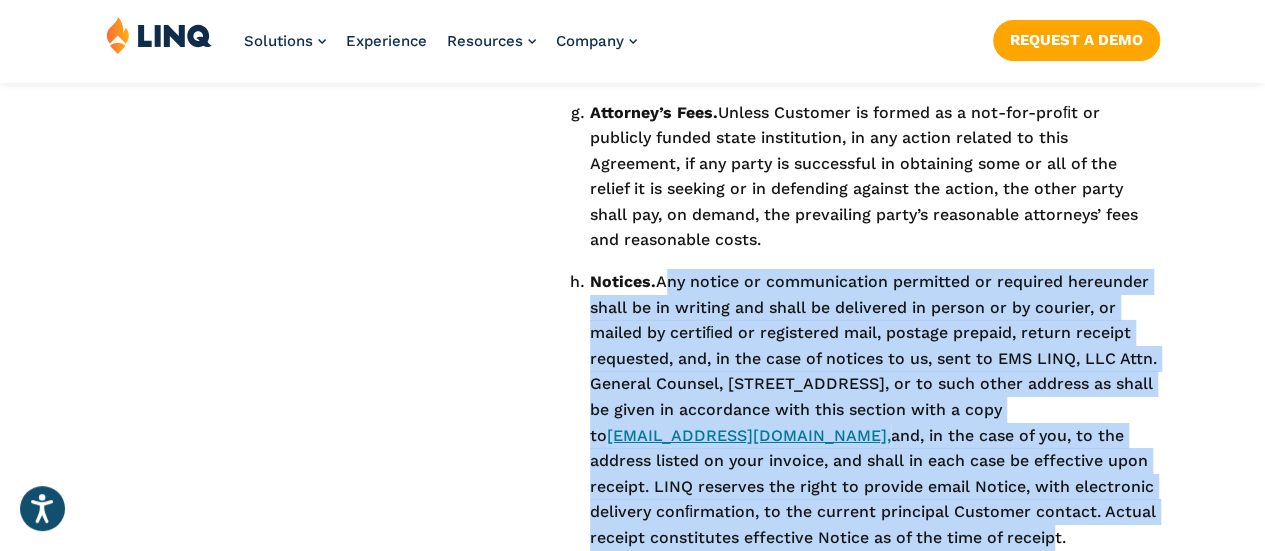 scroll, scrollTop: 18458, scrollLeft: 0, axis: vertical 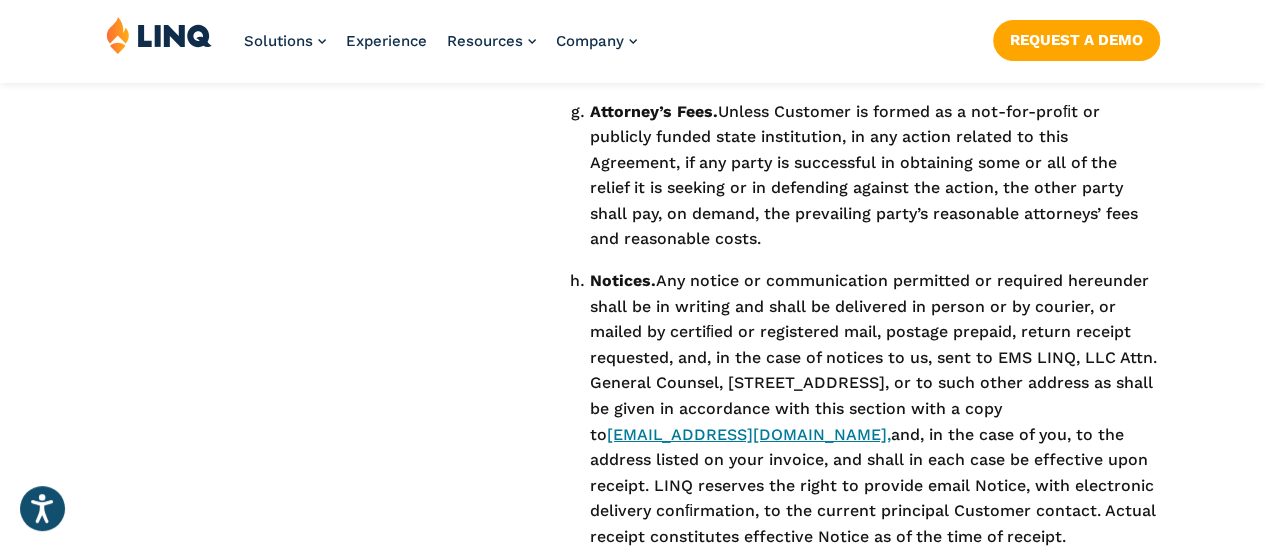 click on "Notices.  Any notice or communication permitted or required hereunder shall be in writing and shall be delivered in person or by courier, or mailed by certiﬁed or registered mail, postage prepaid, return receipt requested, and, in the case of notices to us, sent to EMS LINQ, LLC Attn. General Counsel, [STREET_ADDRESS], or to such other address as shall be given in accordance with this section with a copy to  [EMAIL_ADDRESS][DOMAIN_NAME],  and, in the case of you, to the address listed on your invoice, and shall in each case be effective upon receipt. LINQ reserves the right to provide email Notice, with electronic delivery conﬁrmation, to the current principal Customer contact. Actual receipt constitutes effective Notice as of the time of receipt." at bounding box center [875, 409] 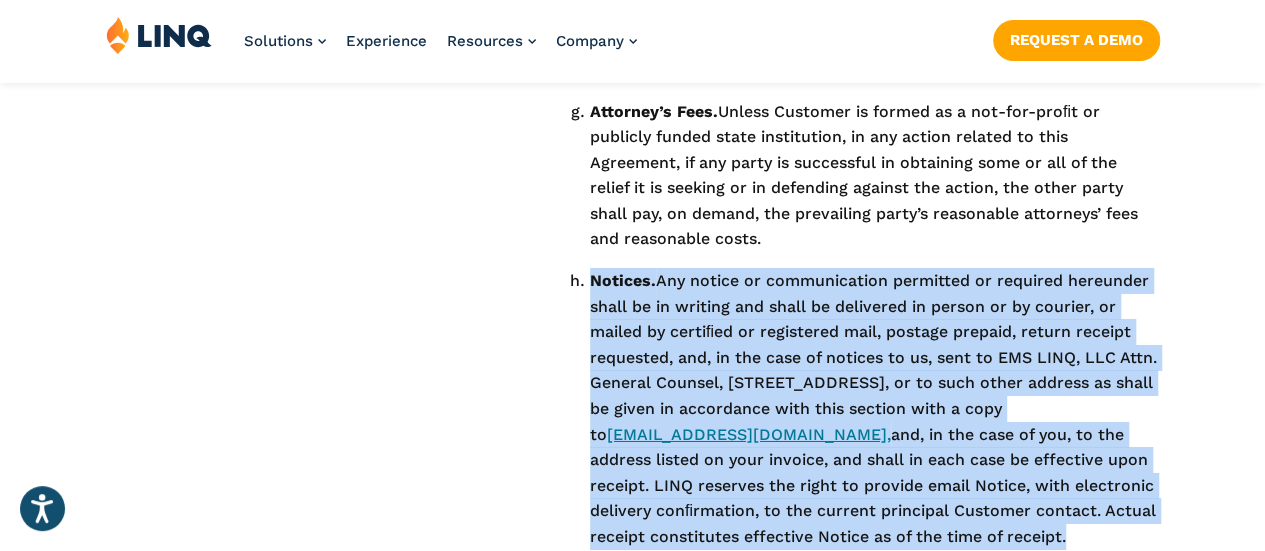click on "Notices.  Any notice or communication permitted or required hereunder shall be in writing and shall be delivered in person or by courier, or mailed by certiﬁed or registered mail, postage prepaid, return receipt requested, and, in the case of notices to us, sent to EMS LINQ, LLC Attn. General Counsel, [STREET_ADDRESS], or to such other address as shall be given in accordance with this section with a copy to  [EMAIL_ADDRESS][DOMAIN_NAME],  and, in the case of you, to the address listed on your invoice, and shall in each case be effective upon receipt. LINQ reserves the right to provide email Notice, with electronic delivery conﬁrmation, to the current principal Customer contact. Actual receipt constitutes effective Notice as of the time of receipt." at bounding box center [875, 409] 